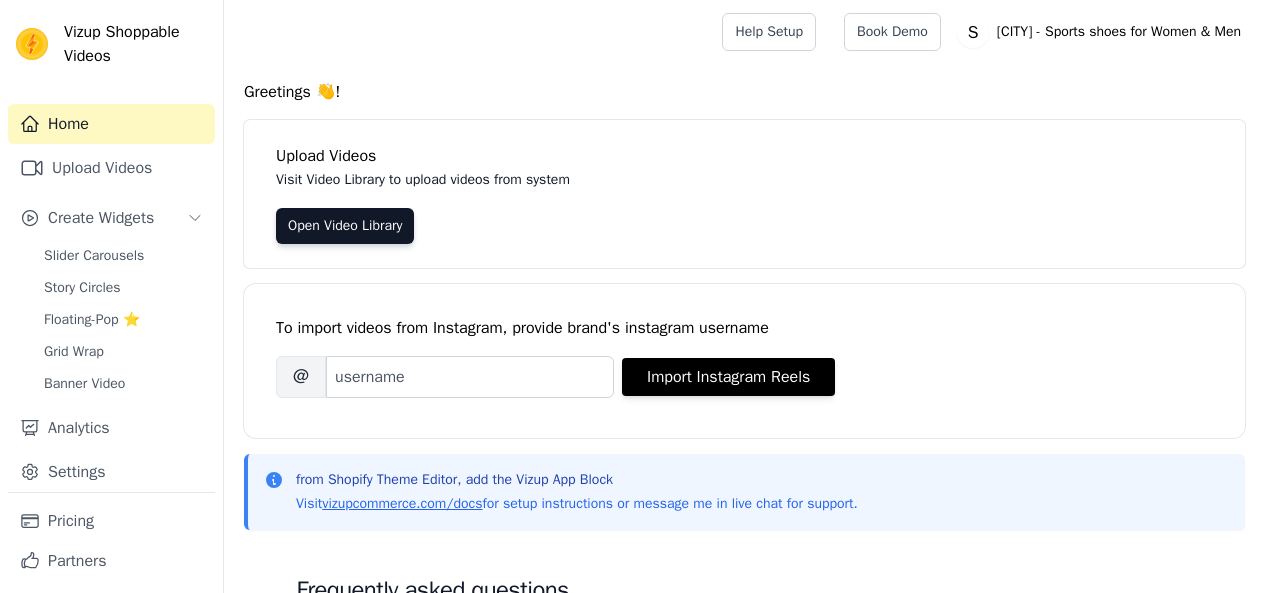 scroll, scrollTop: 0, scrollLeft: 0, axis: both 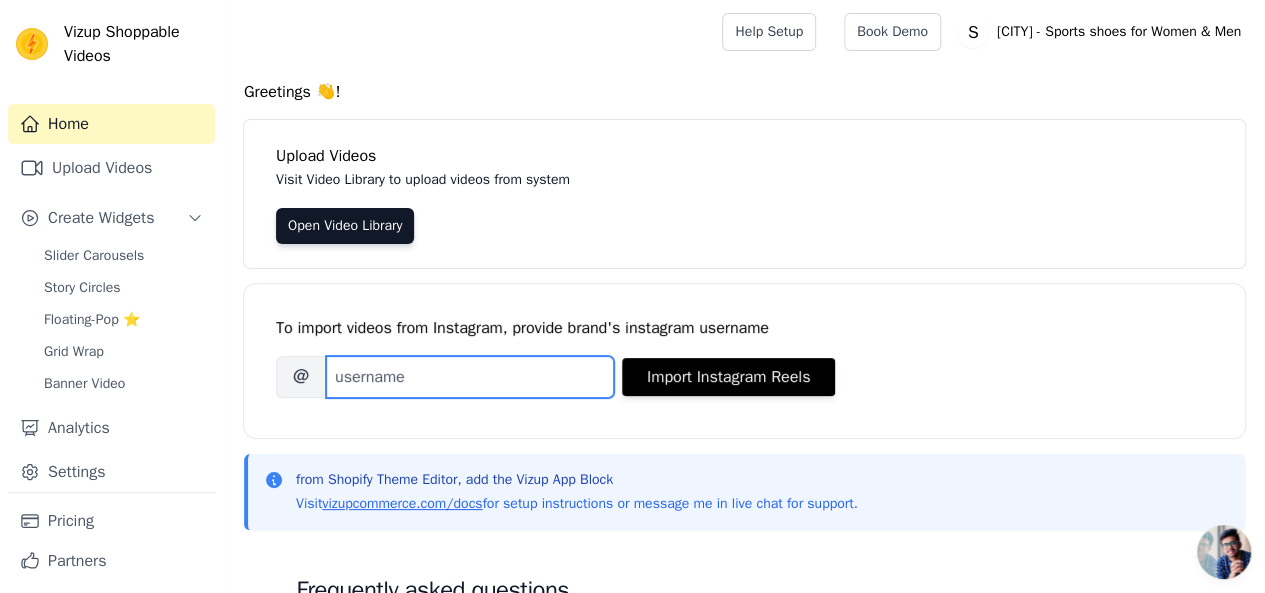 click on "Brand's Instagram Username" at bounding box center [470, 377] 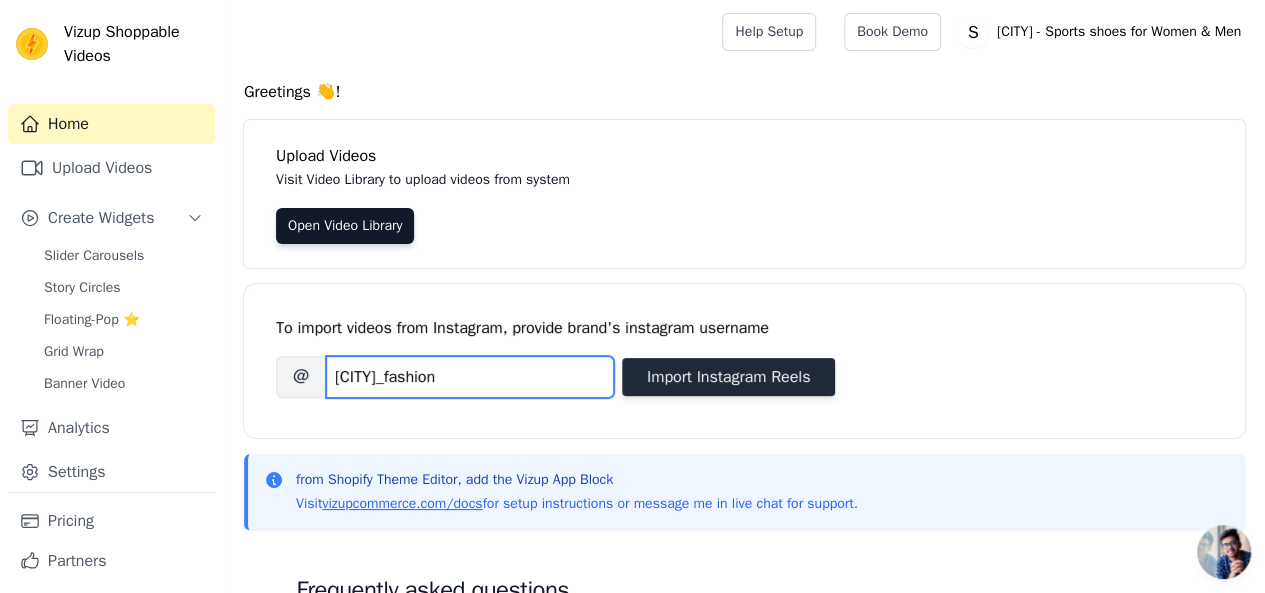 type on "[USERNAME]" 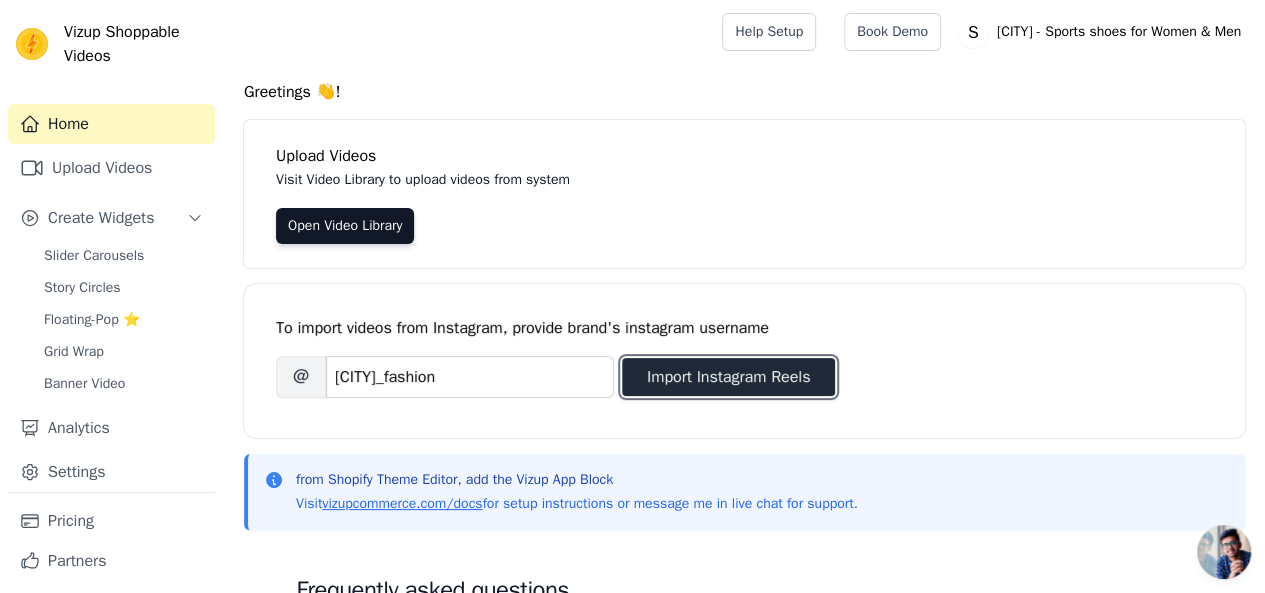 click on "Import Instagram Reels" at bounding box center [728, 377] 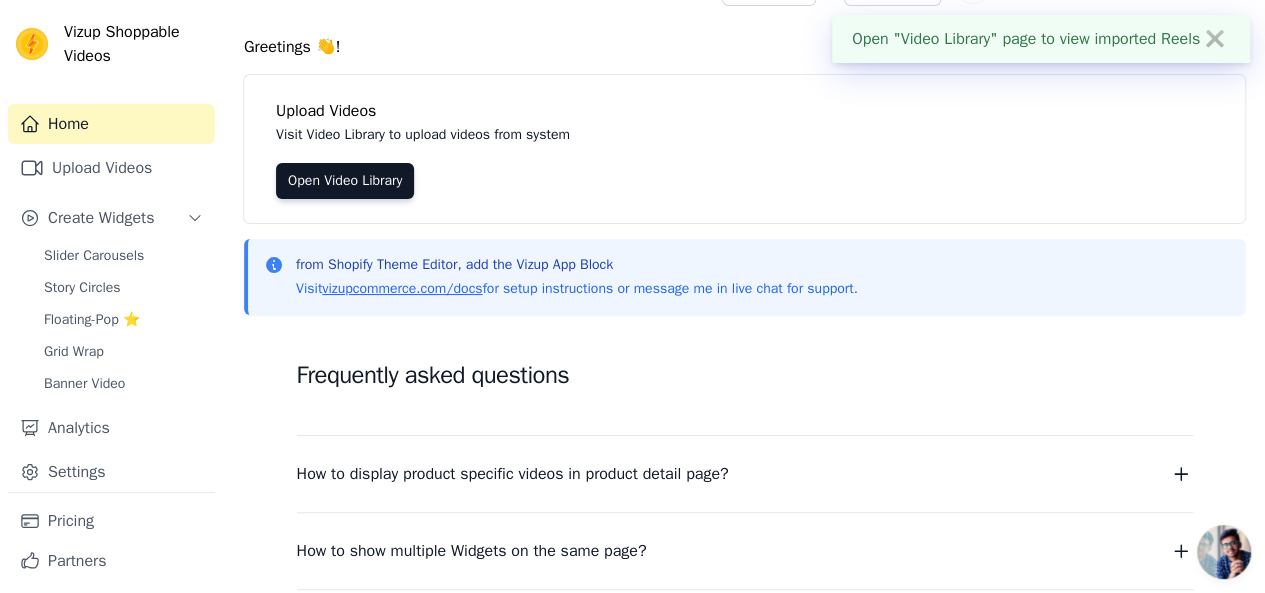 scroll, scrollTop: 0, scrollLeft: 0, axis: both 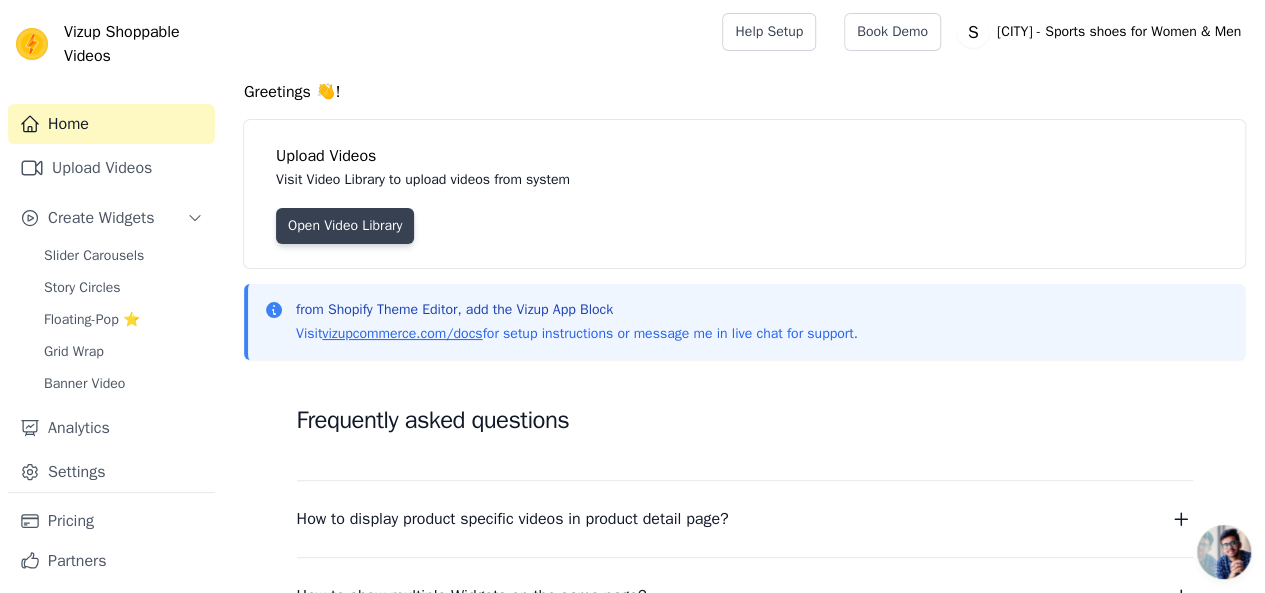 click on "Open Video Library" at bounding box center [345, 226] 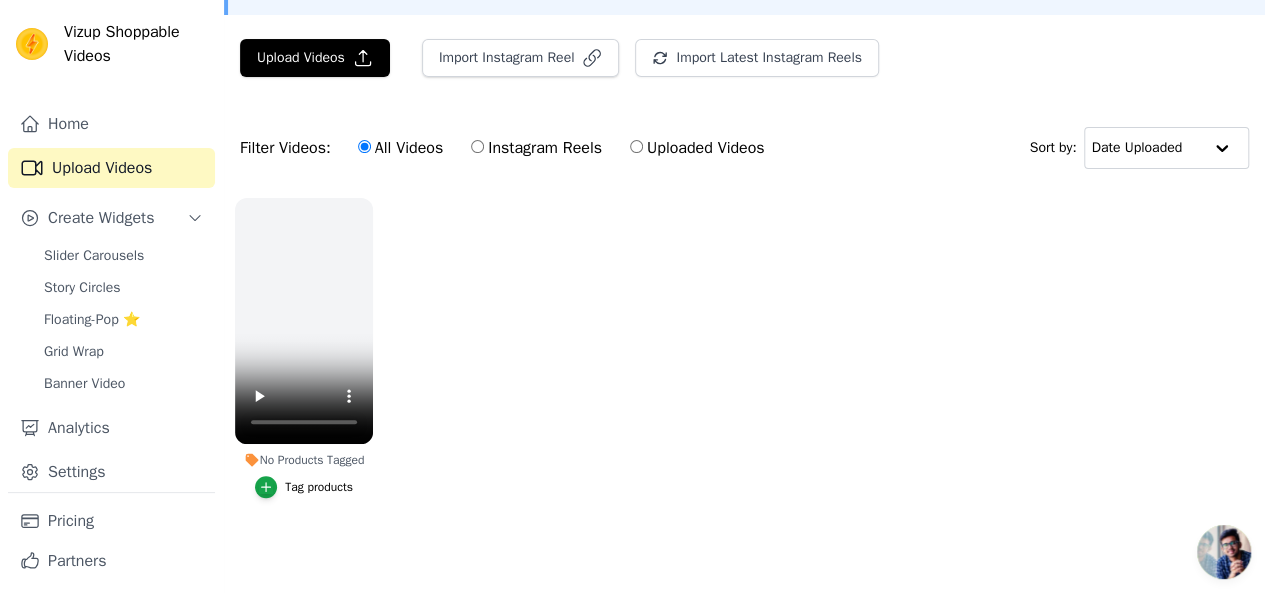 scroll, scrollTop: 0, scrollLeft: 0, axis: both 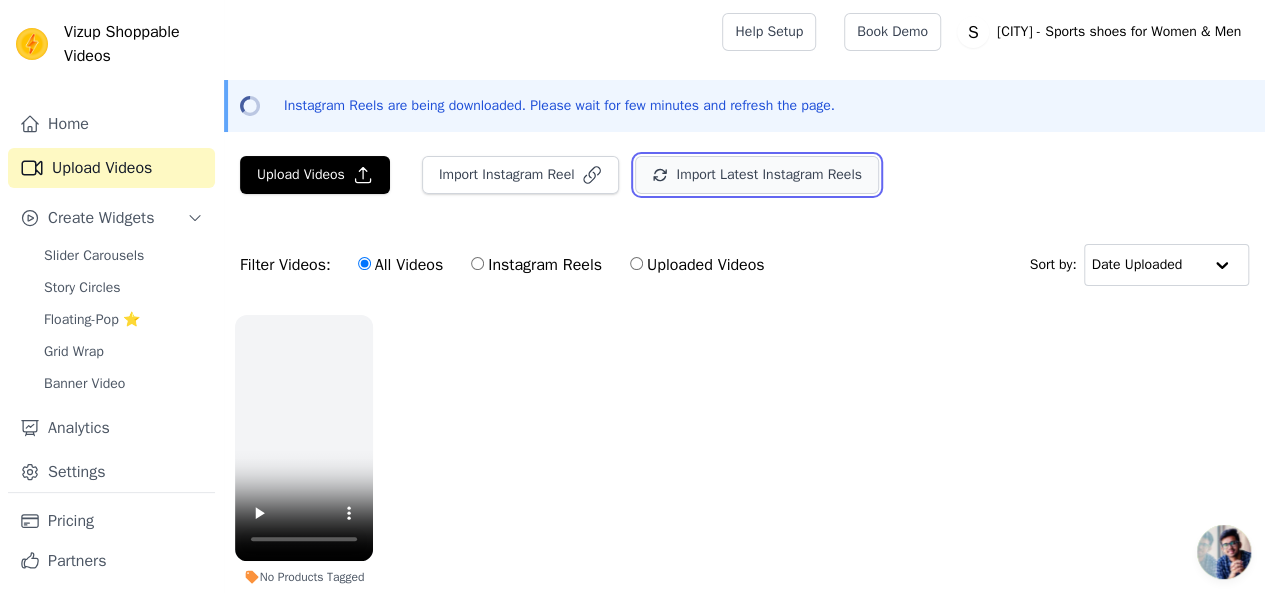 click on "Import Latest Instagram Reels" at bounding box center [756, 175] 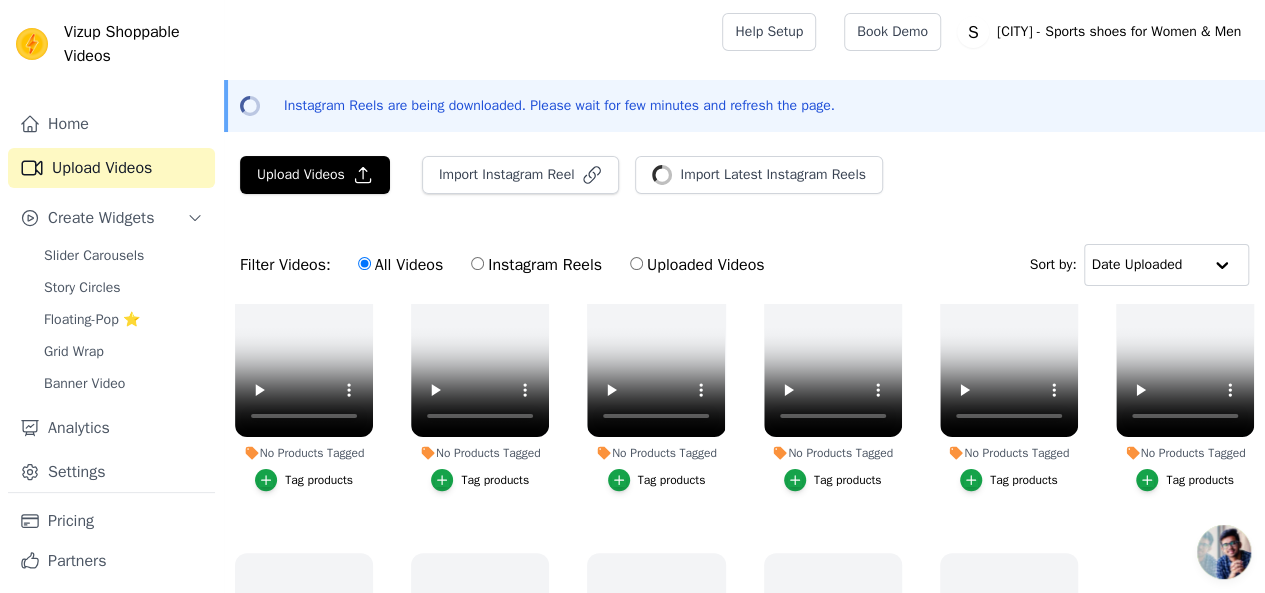 scroll, scrollTop: 522, scrollLeft: 0, axis: vertical 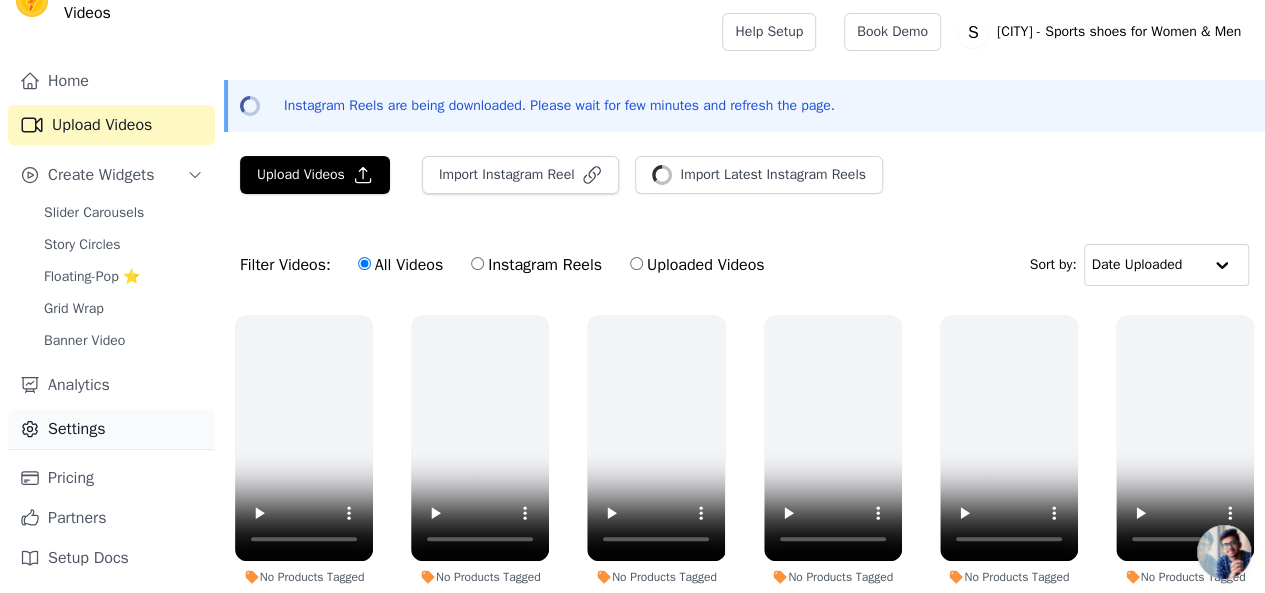 click on "Settings" at bounding box center [111, 429] 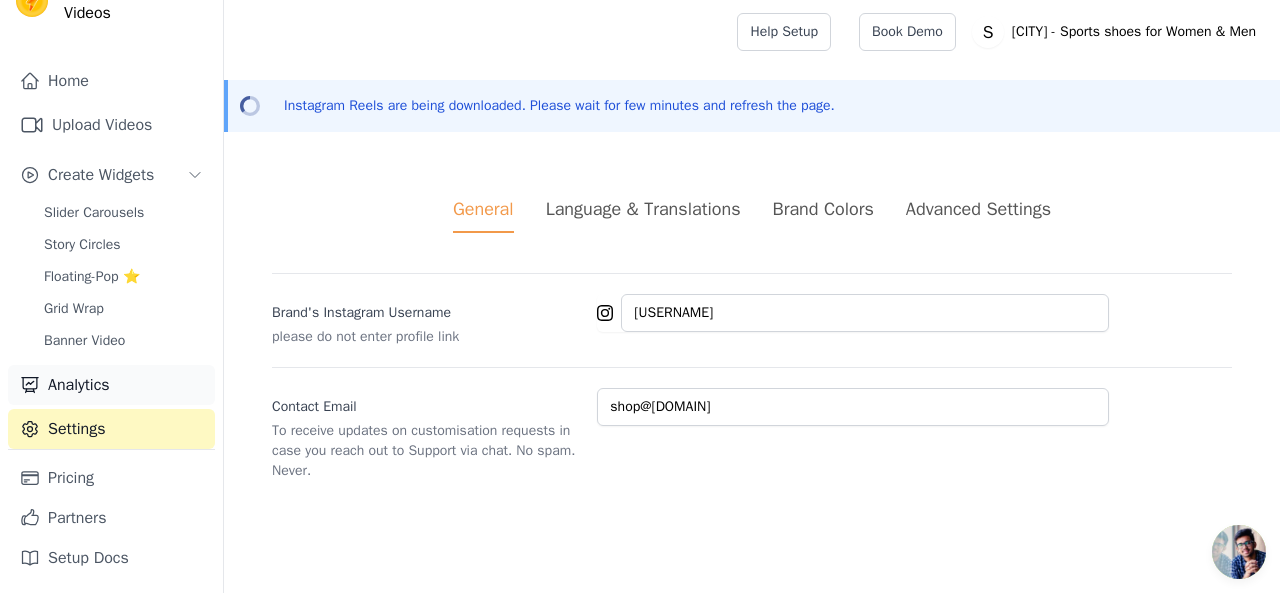click on "Analytics" at bounding box center (111, 385) 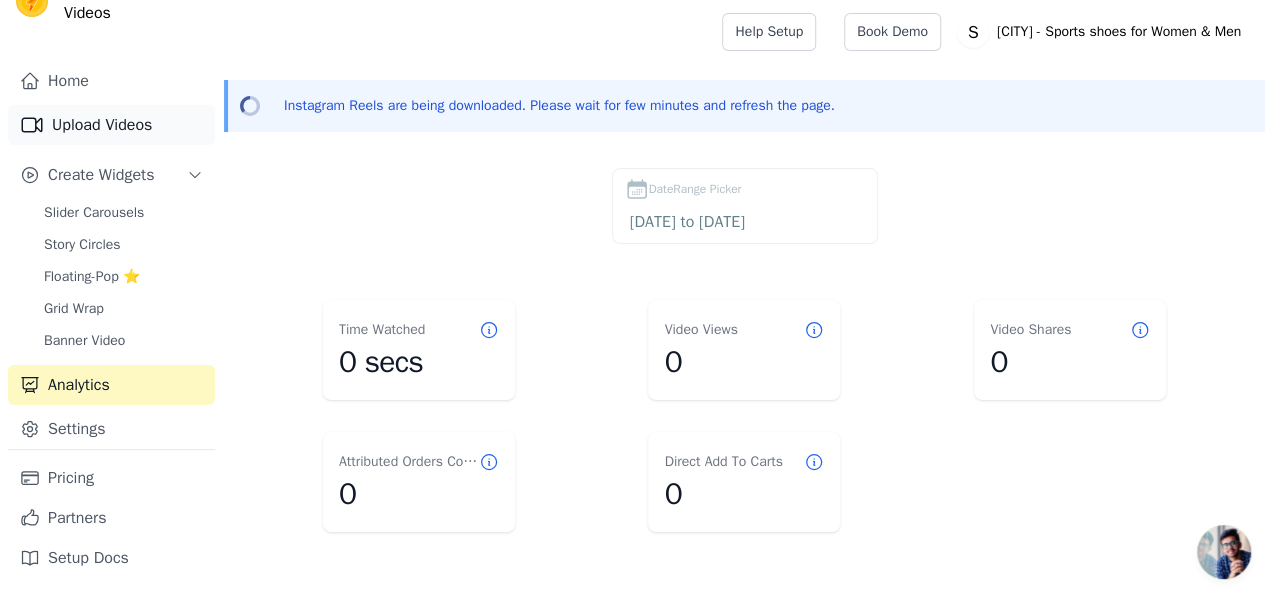 click on "Upload Videos" at bounding box center [111, 125] 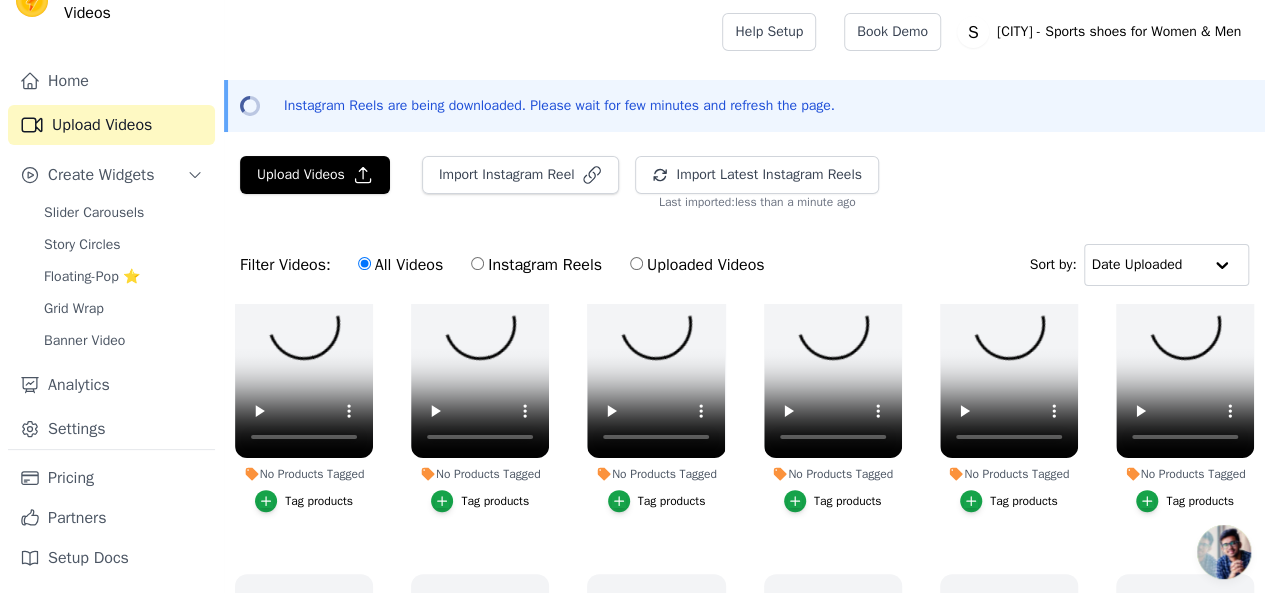 scroll, scrollTop: 554, scrollLeft: 0, axis: vertical 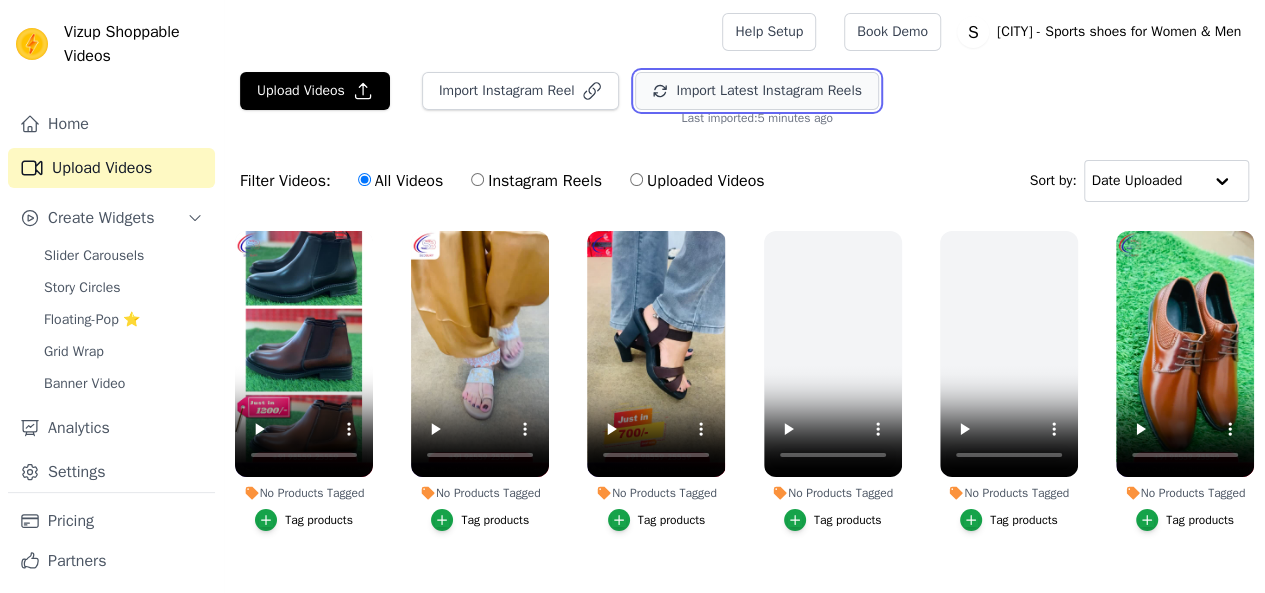 click on "Import Latest Instagram Reels" at bounding box center (756, 91) 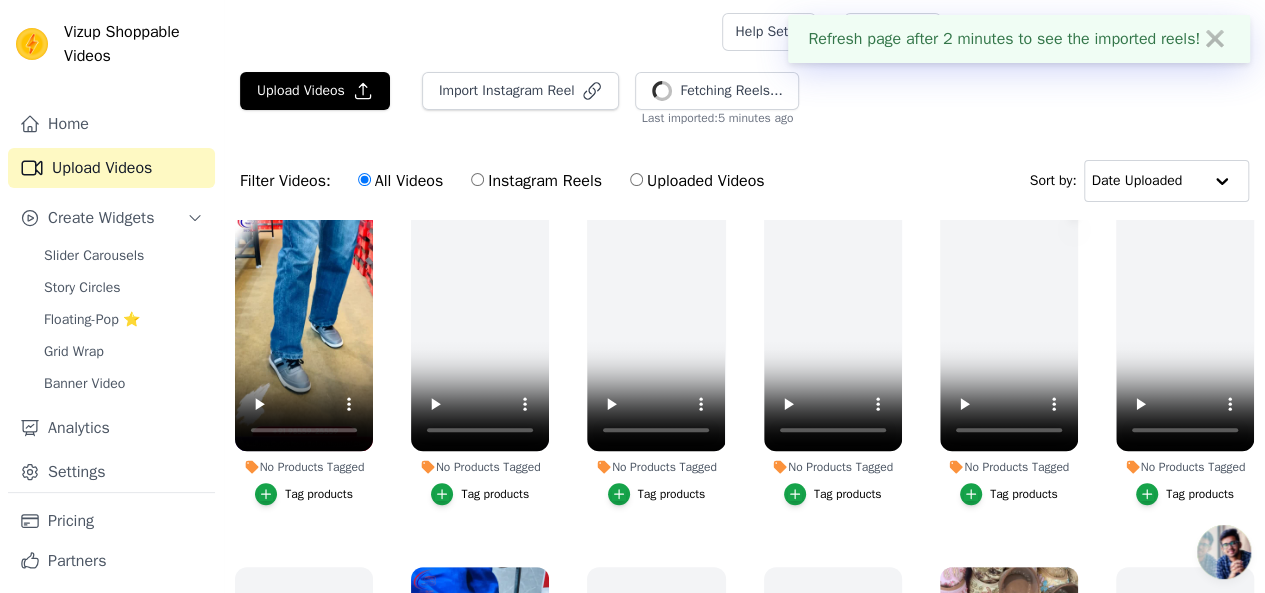 scroll, scrollTop: 554, scrollLeft: 0, axis: vertical 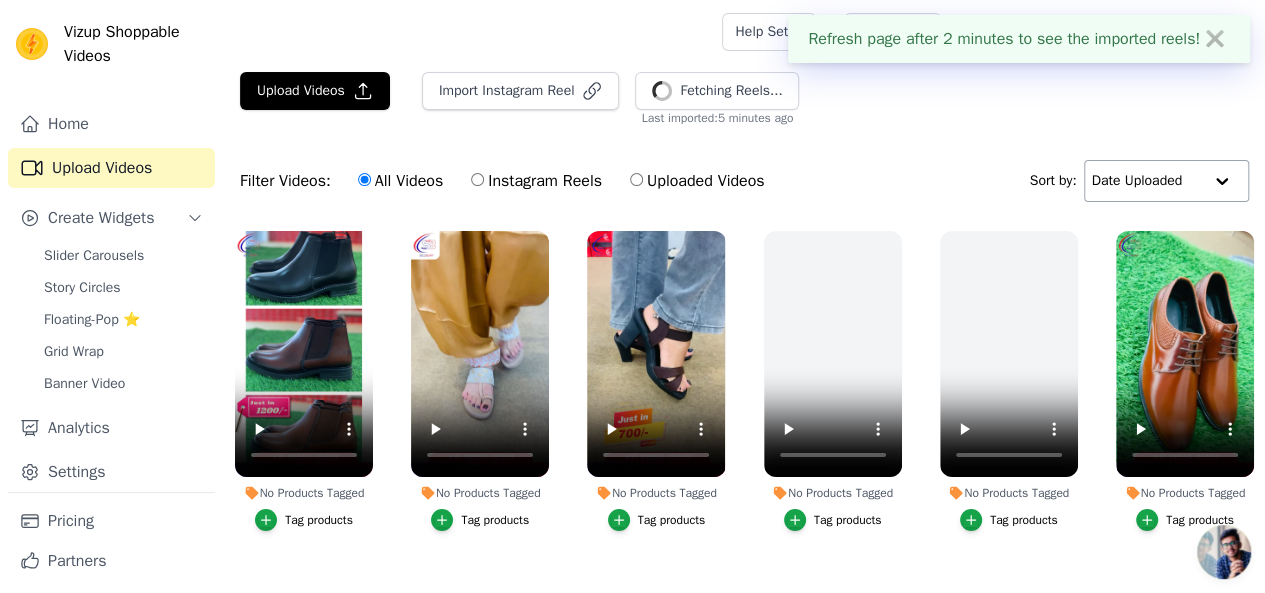 click at bounding box center [1222, 181] 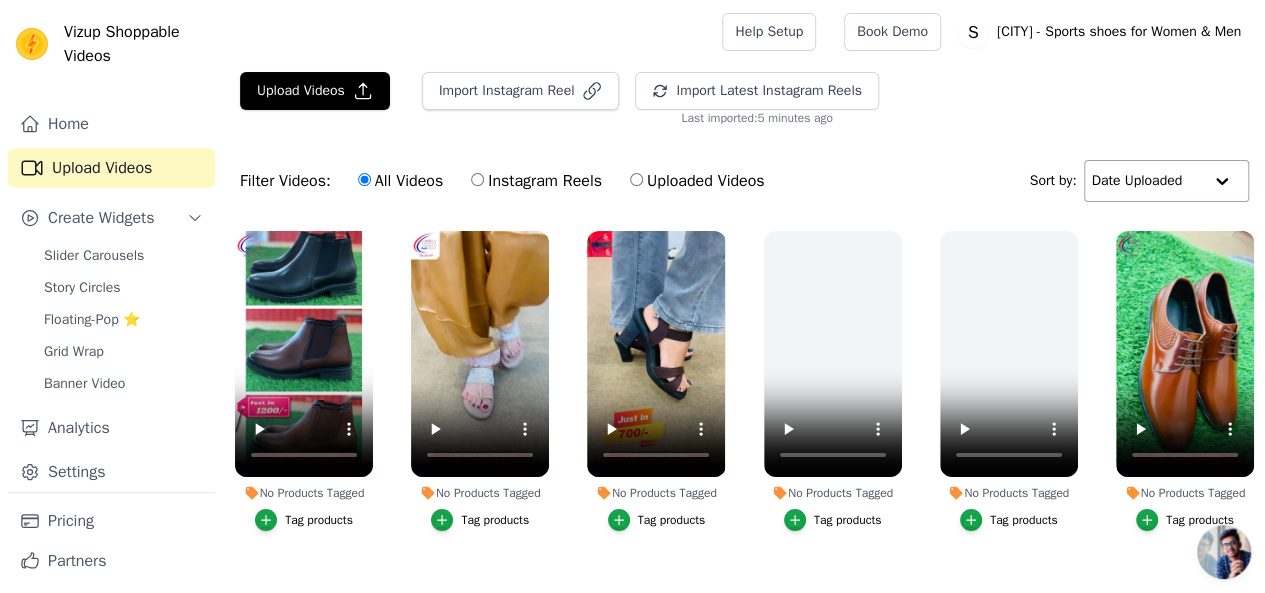 click at bounding box center [1222, 181] 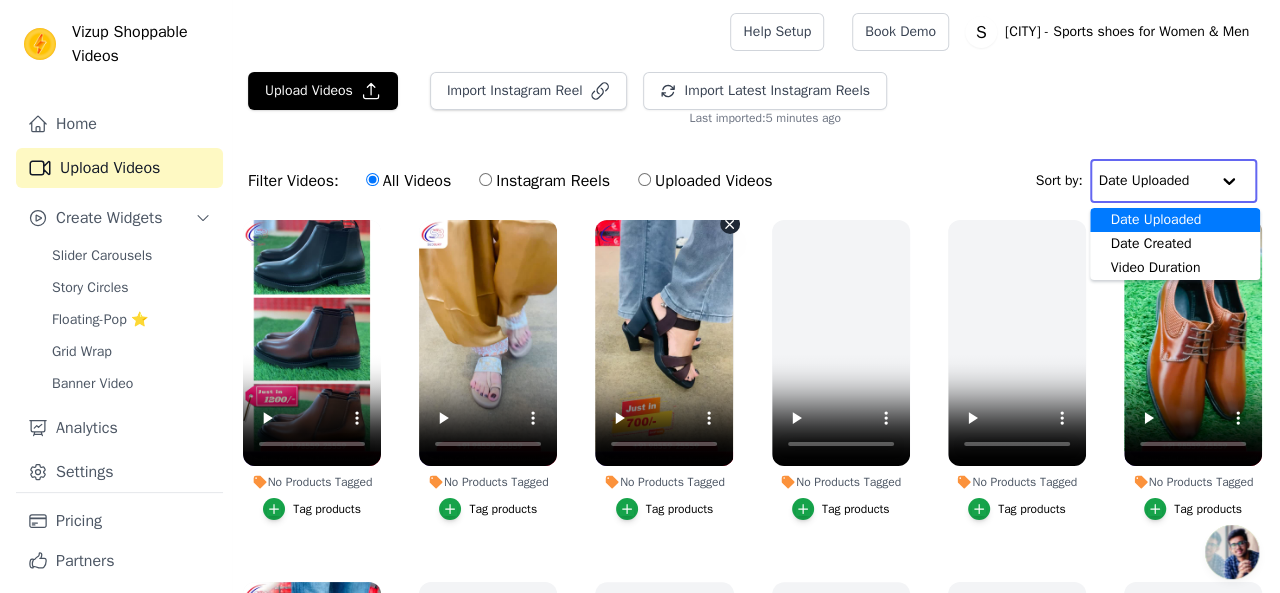 scroll, scrollTop: 10, scrollLeft: 0, axis: vertical 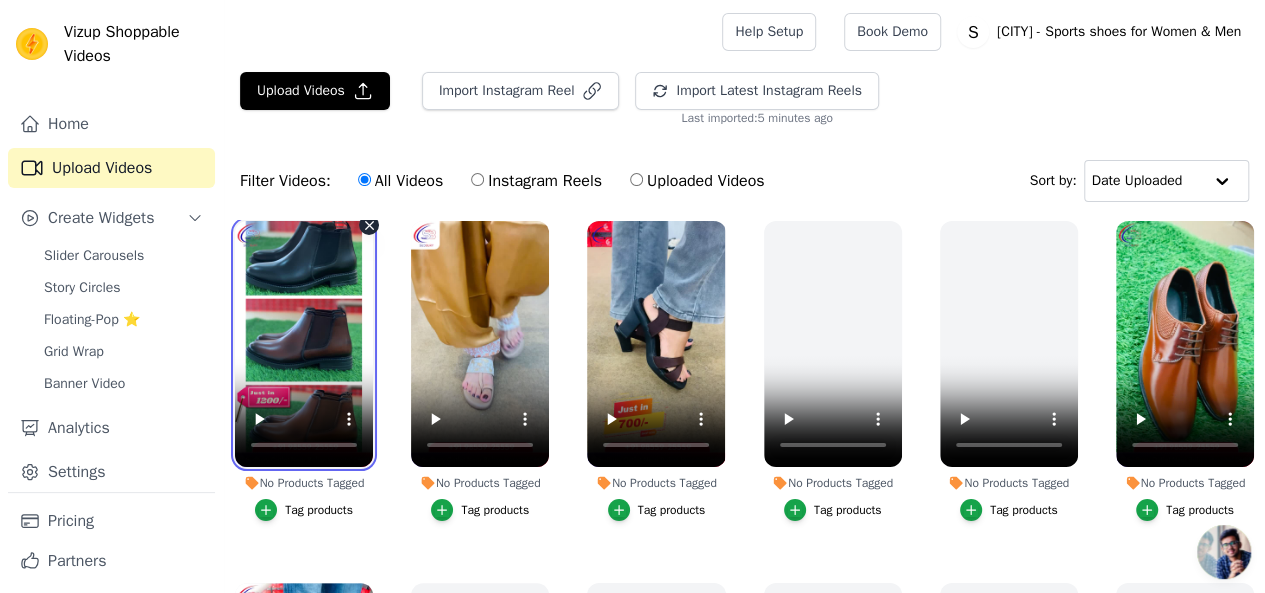click at bounding box center (304, 344) 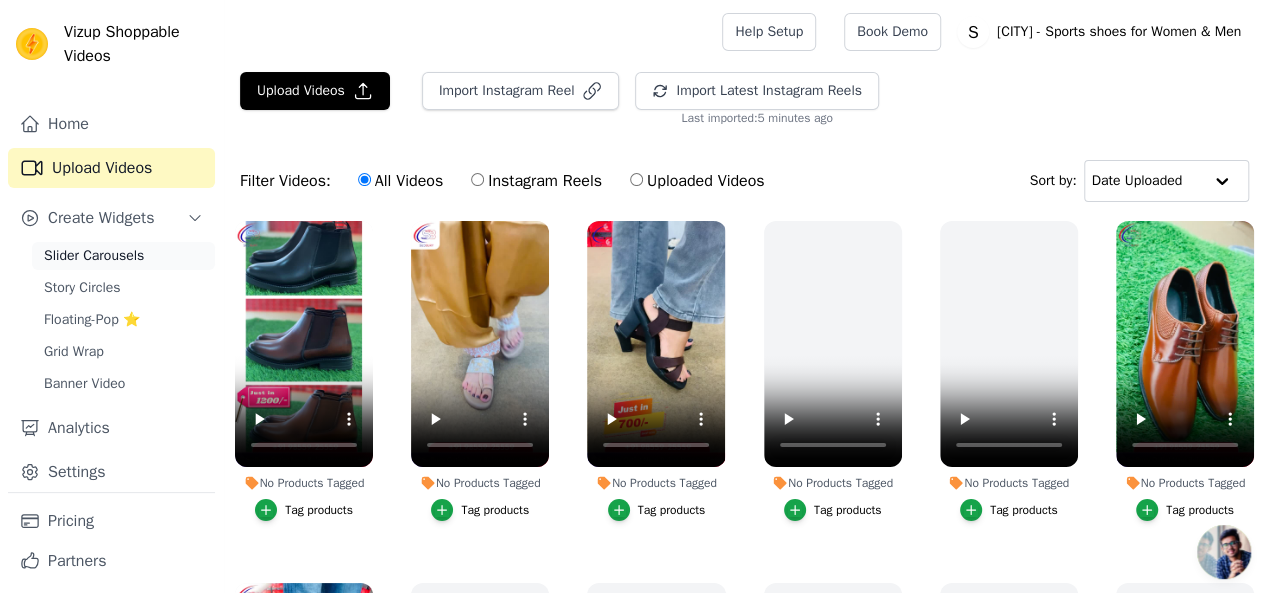click on "Slider Carousels" at bounding box center [94, 256] 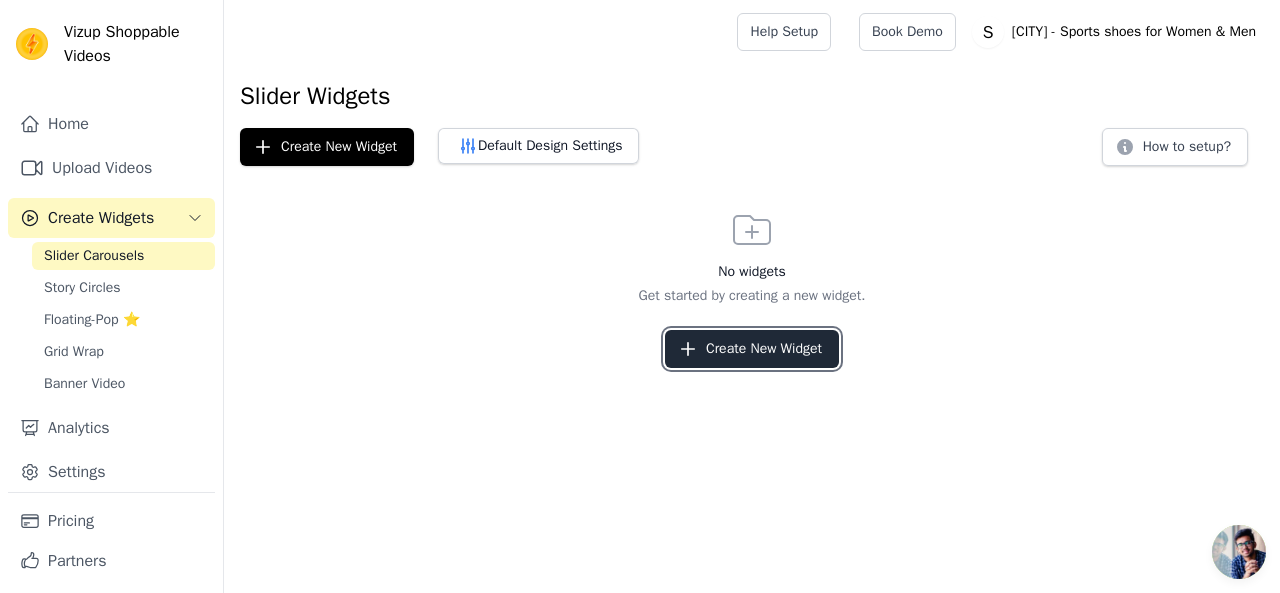 click on "Create New Widget" at bounding box center [752, 349] 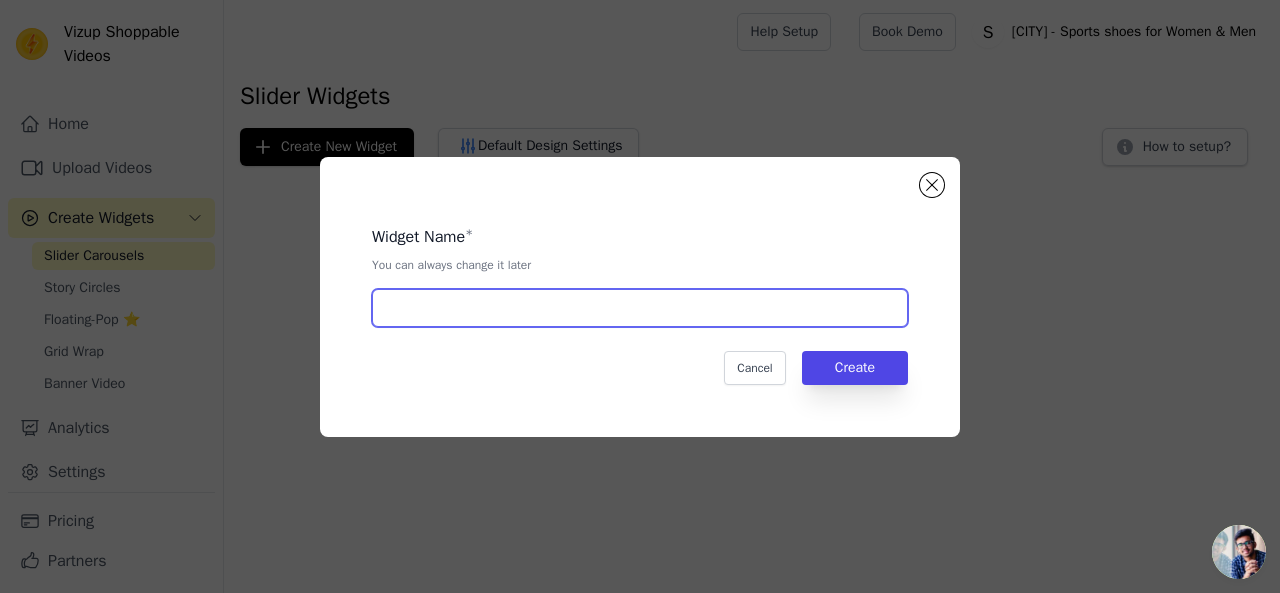 click at bounding box center (640, 308) 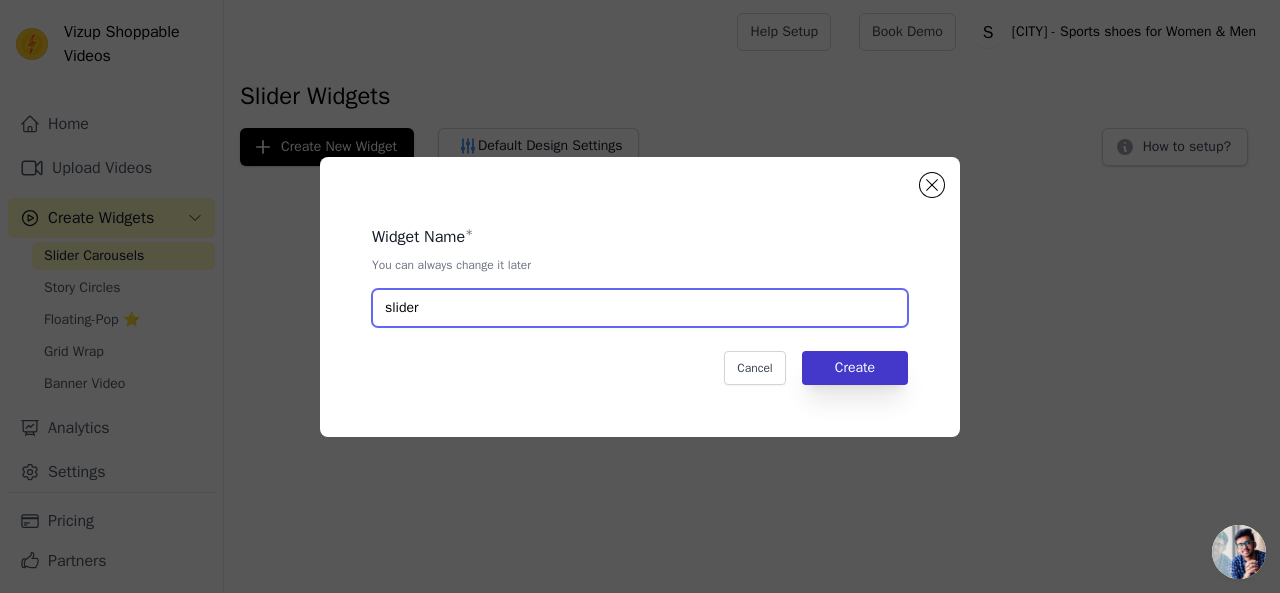 type on "slider" 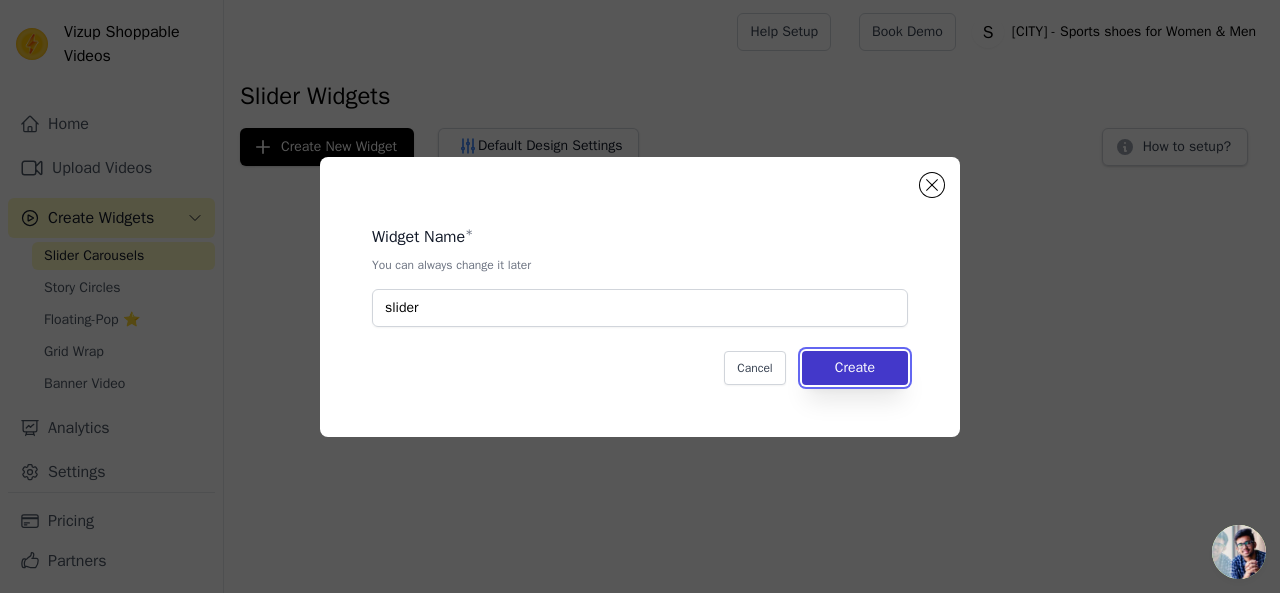 click on "Create" at bounding box center [855, 368] 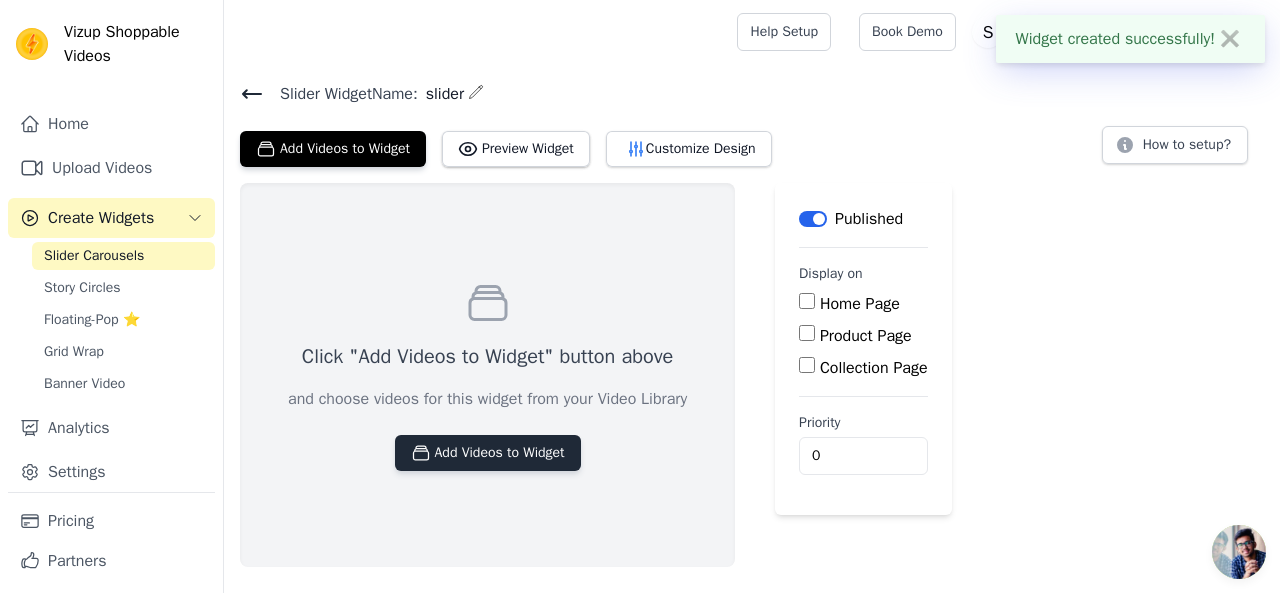 click on "Add Videos to Widget" at bounding box center [488, 453] 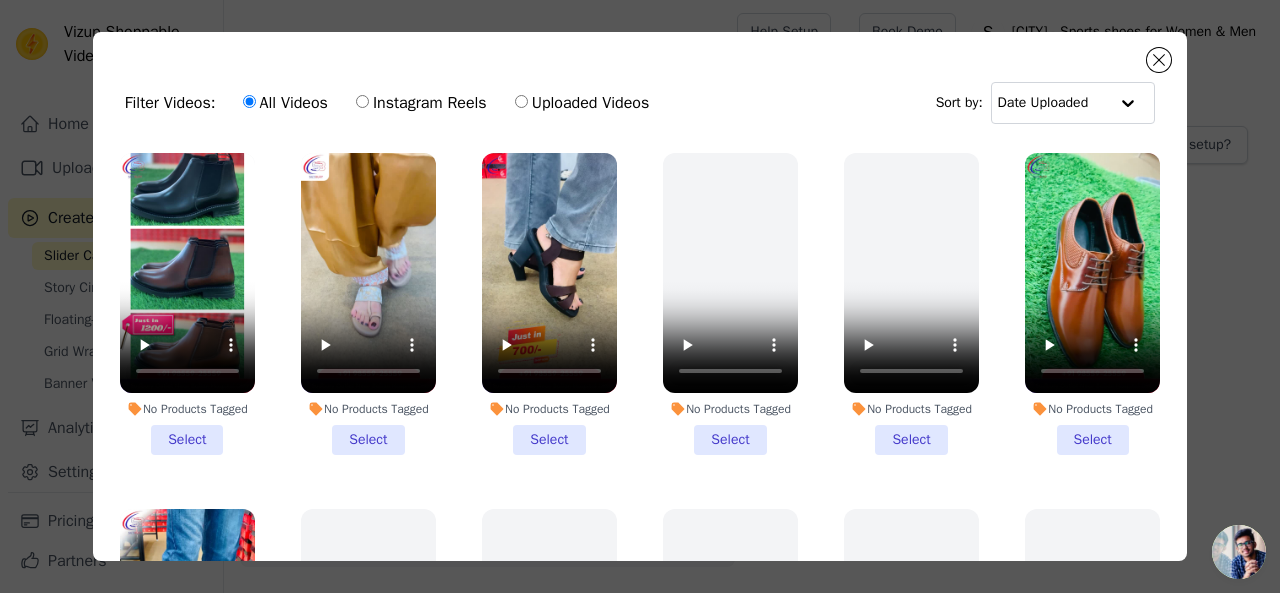 click on "No Products Tagged     Select" at bounding box center [187, 304] 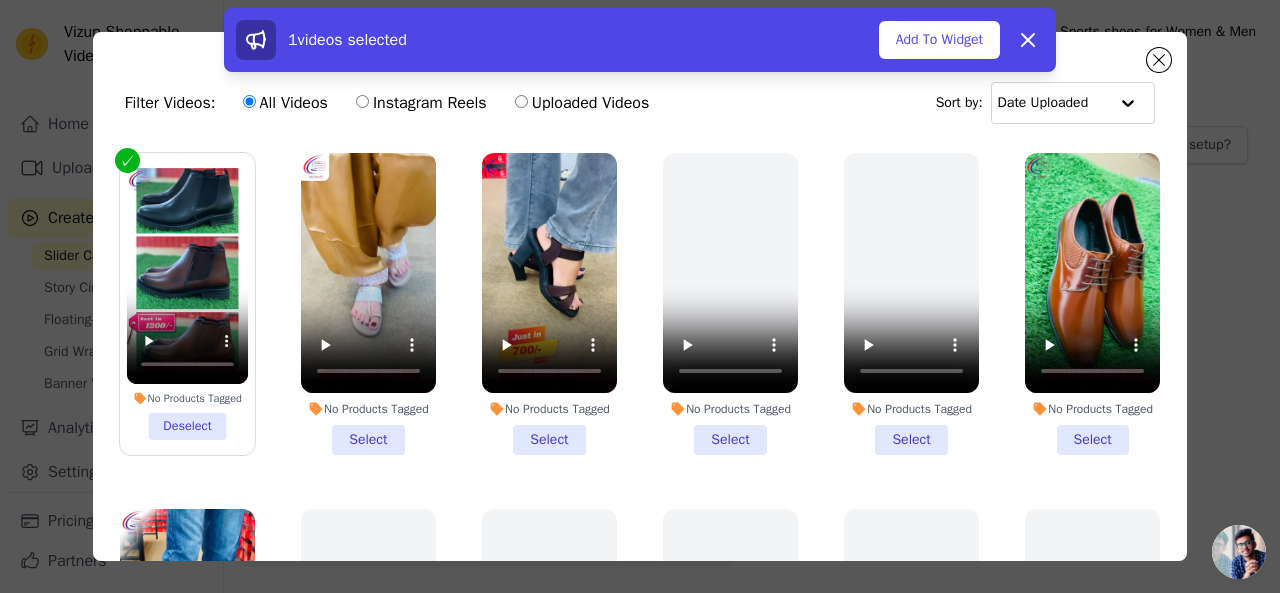 click on "No Products Tagged     Select" at bounding box center (1092, 304) 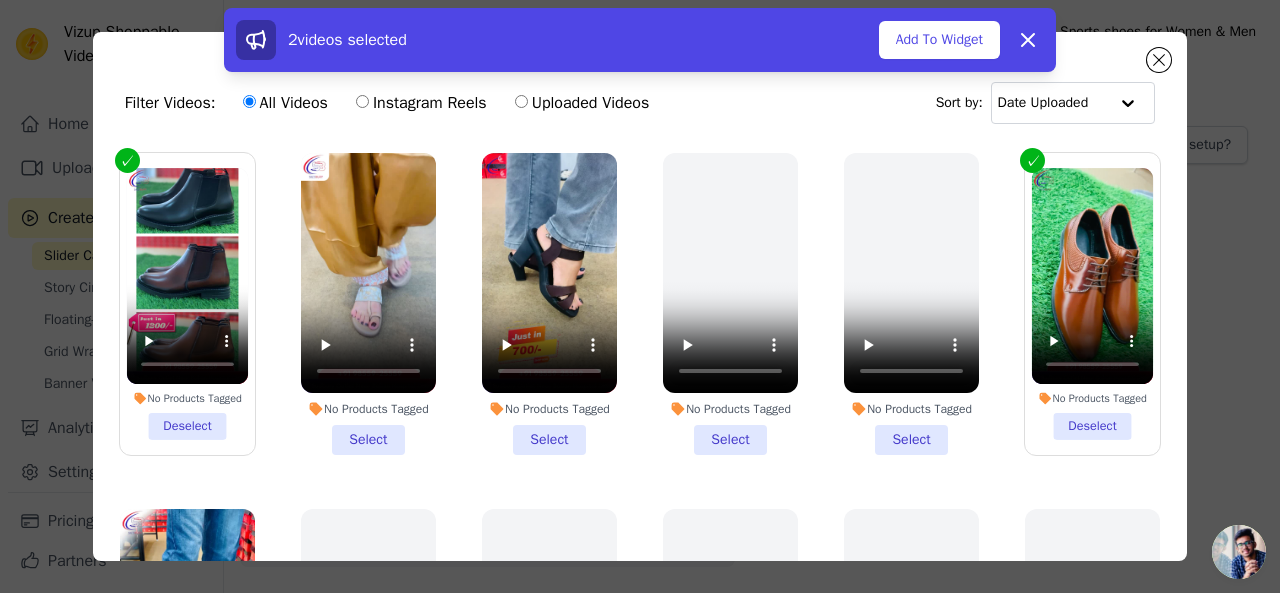scroll, scrollTop: 1, scrollLeft: 0, axis: vertical 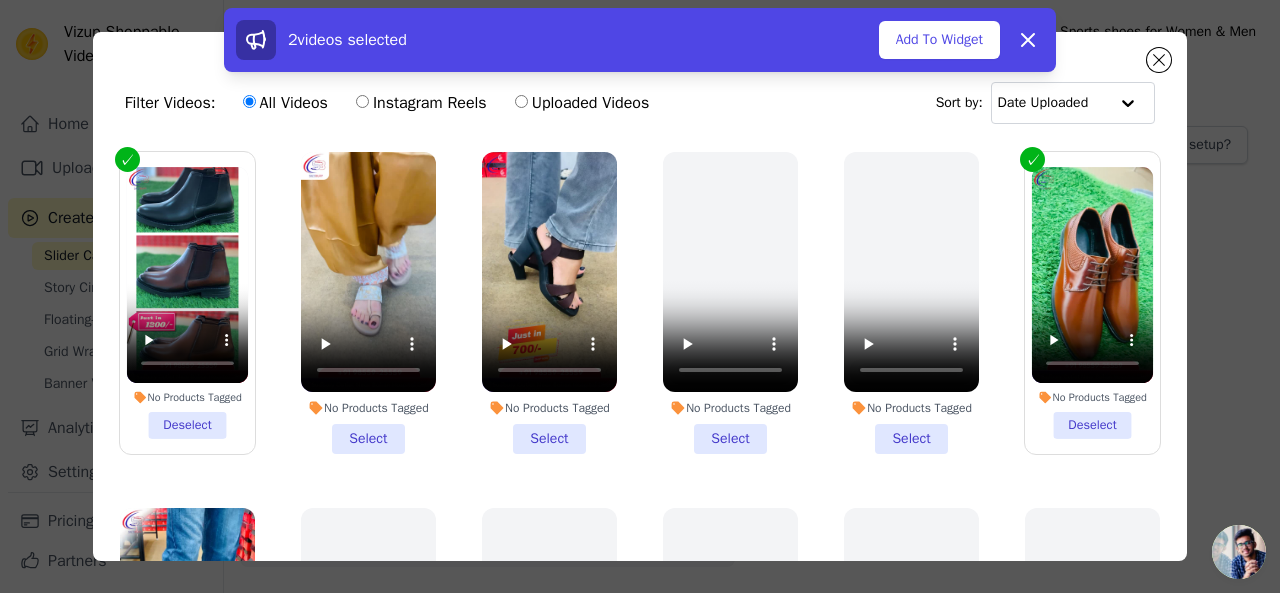 click on "No Products Tagged     Select" at bounding box center (368, 303) 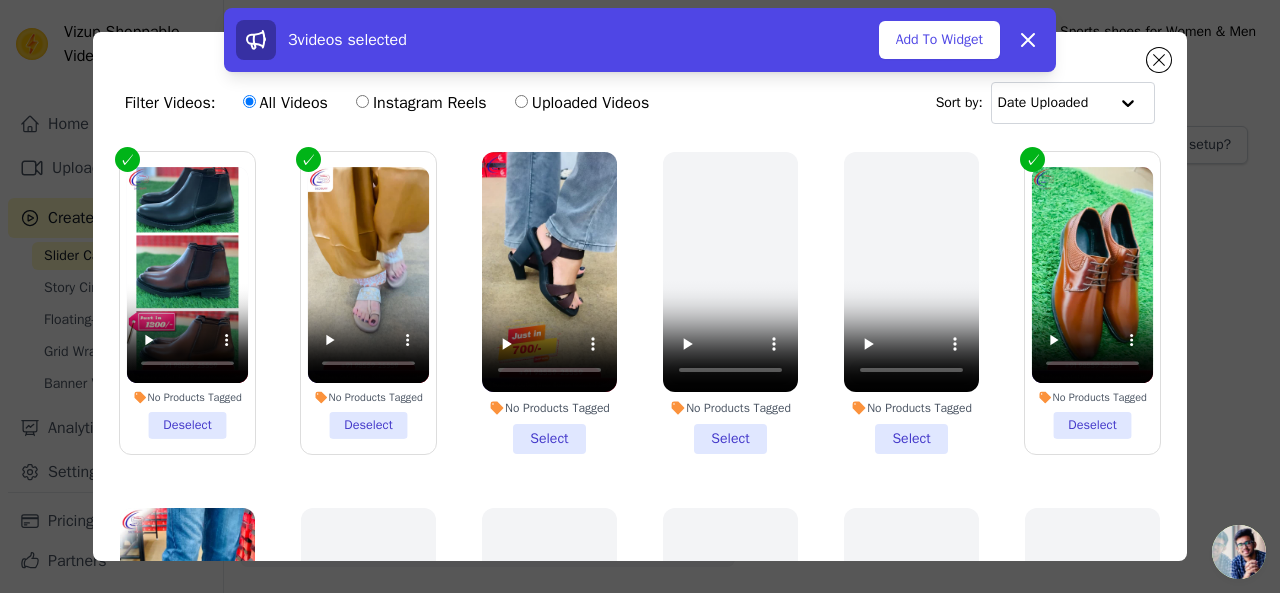 click on "No Products Tagged     Select" at bounding box center [549, 303] 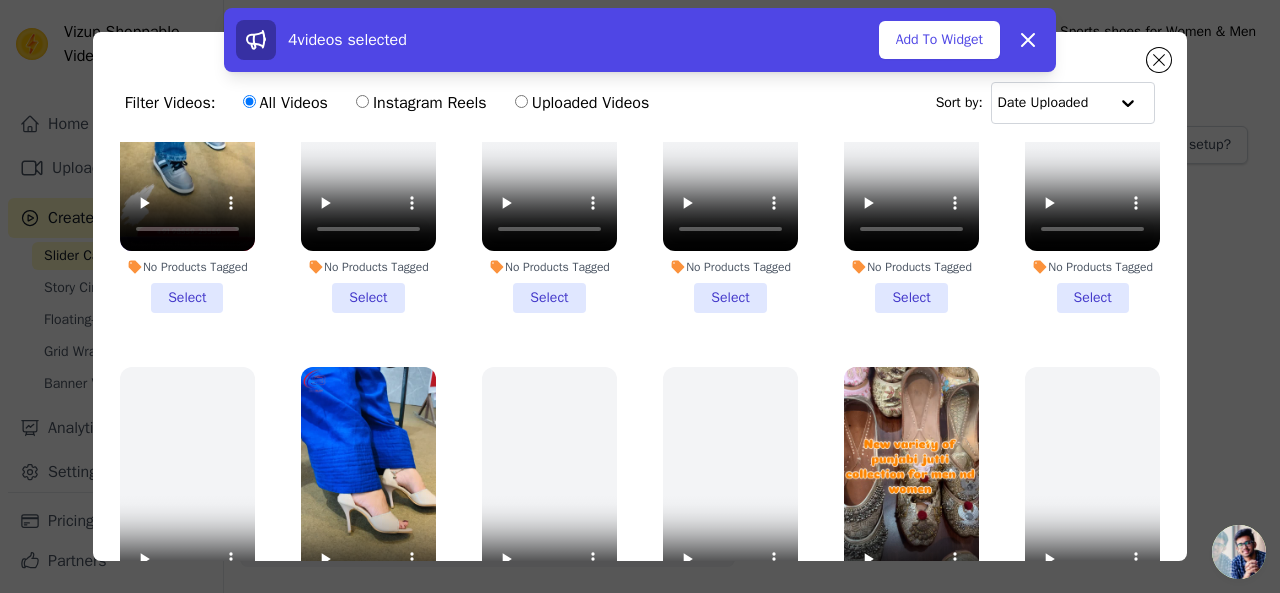 scroll, scrollTop: 495, scrollLeft: 0, axis: vertical 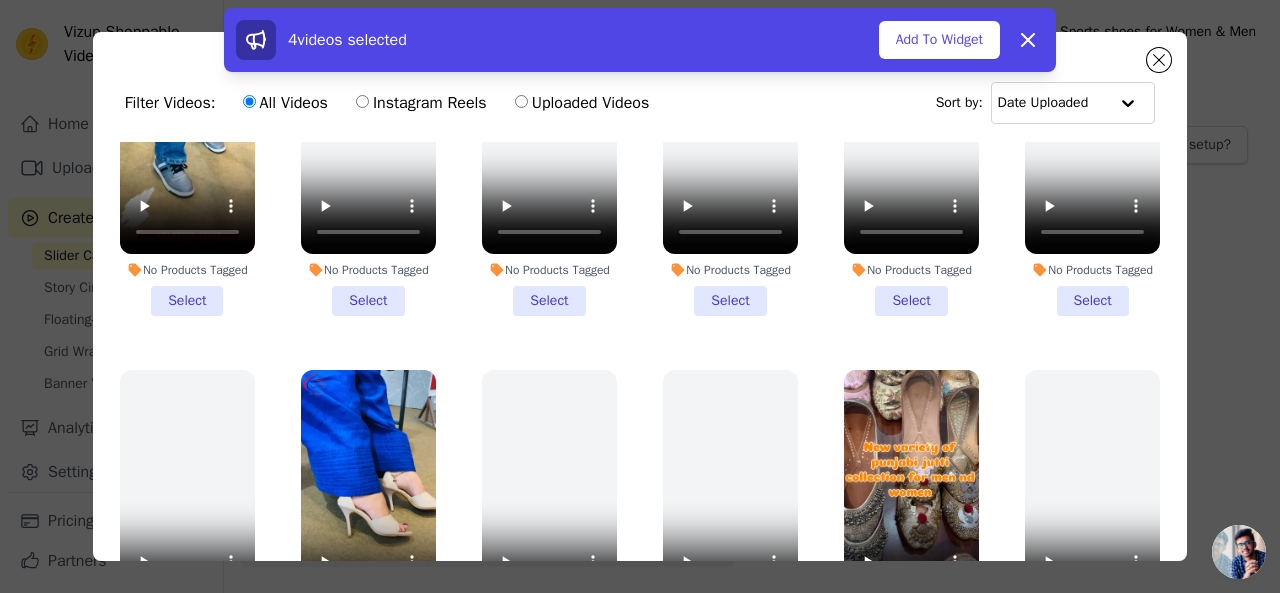 click on "No Products Tagged     Select" at bounding box center [187, 165] 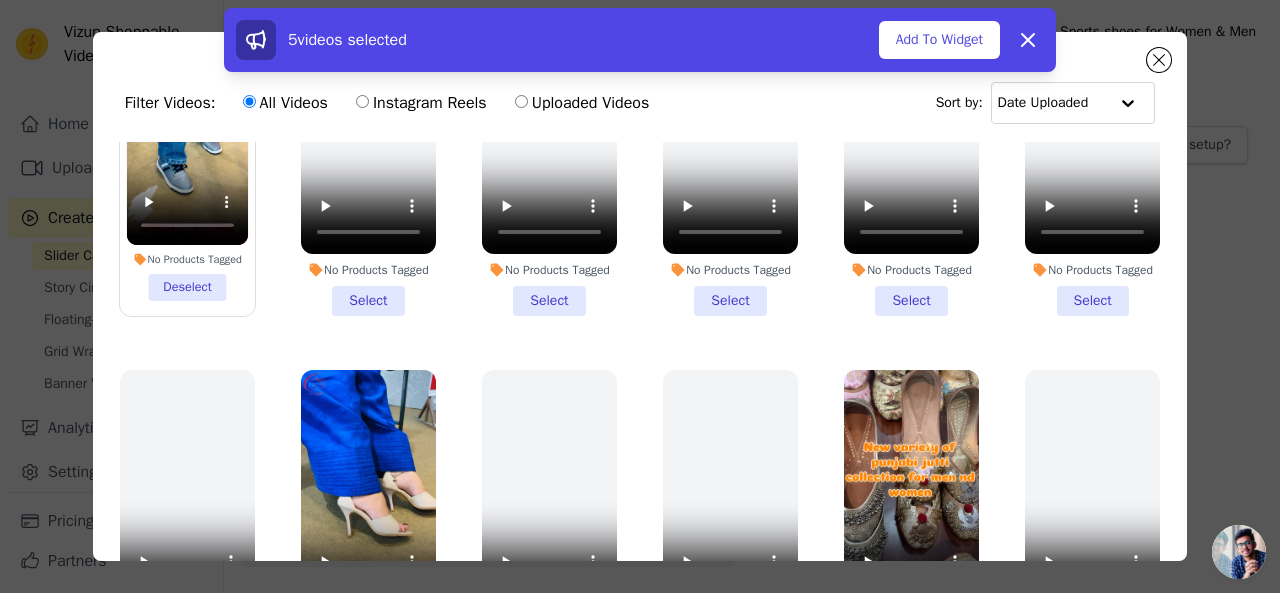 scroll, scrollTop: 558, scrollLeft: 0, axis: vertical 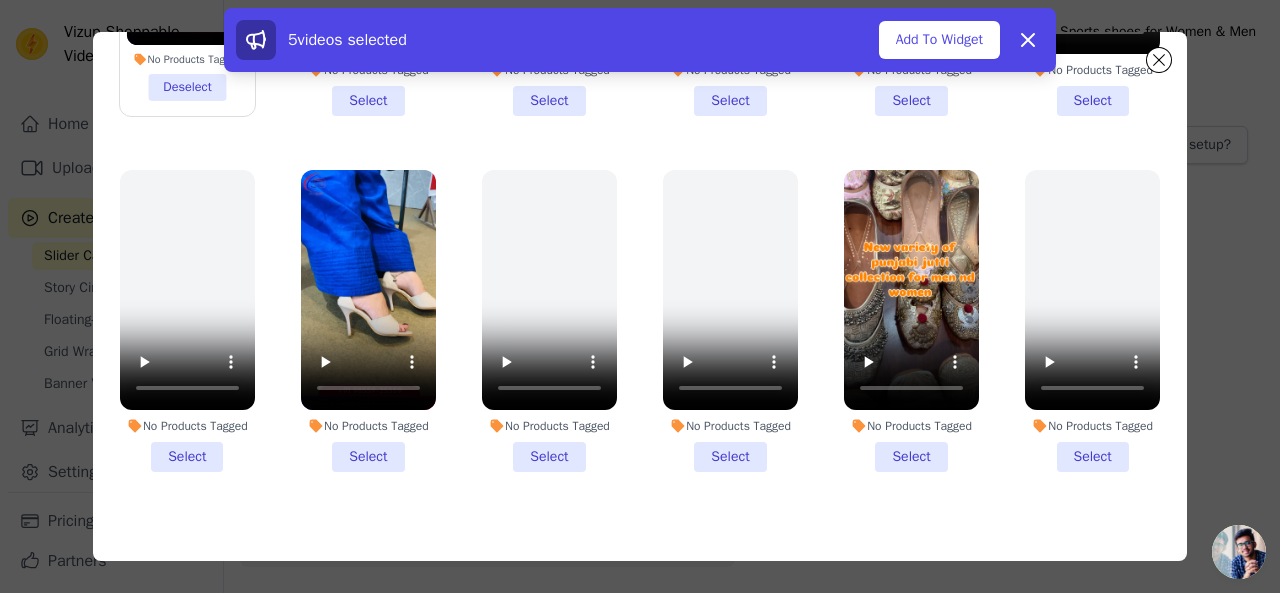 click on "No Products Tagged     Select" at bounding box center (368, 321) 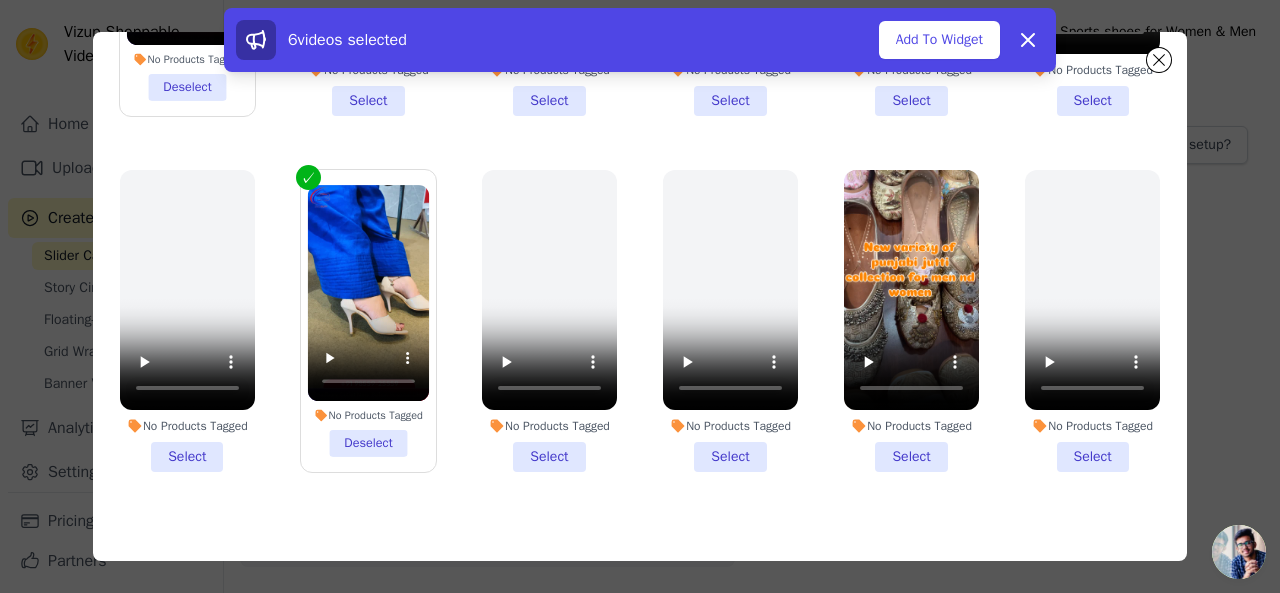 scroll, scrollTop: 173, scrollLeft: 0, axis: vertical 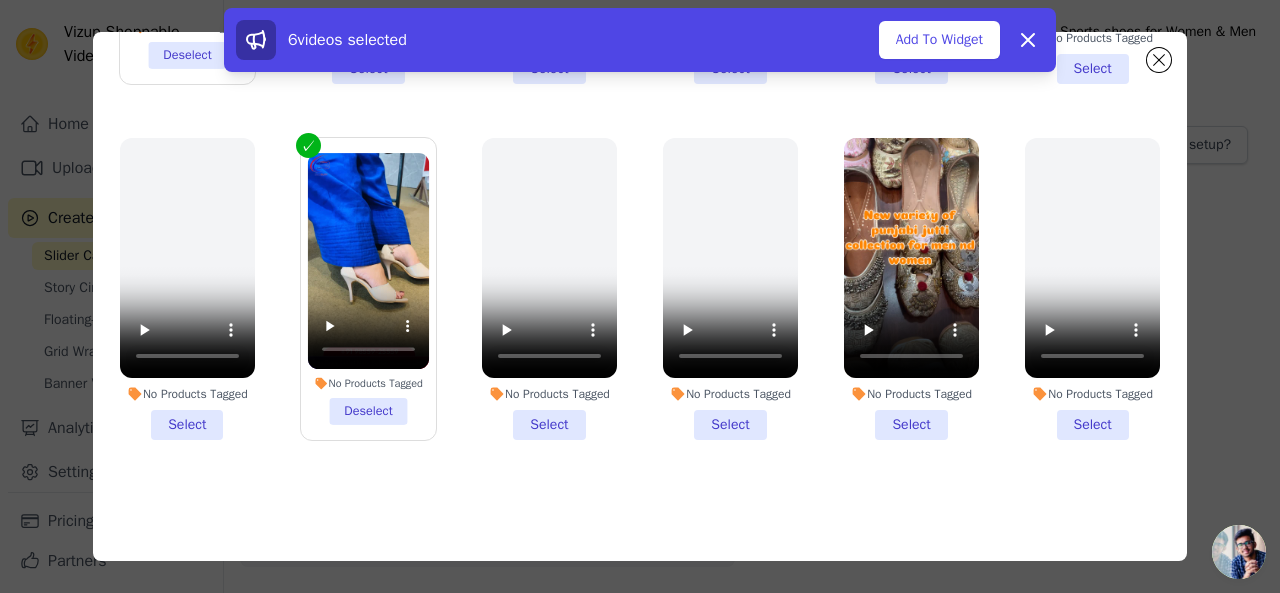 click on "No Products Tagged     Select" at bounding box center [911, 289] 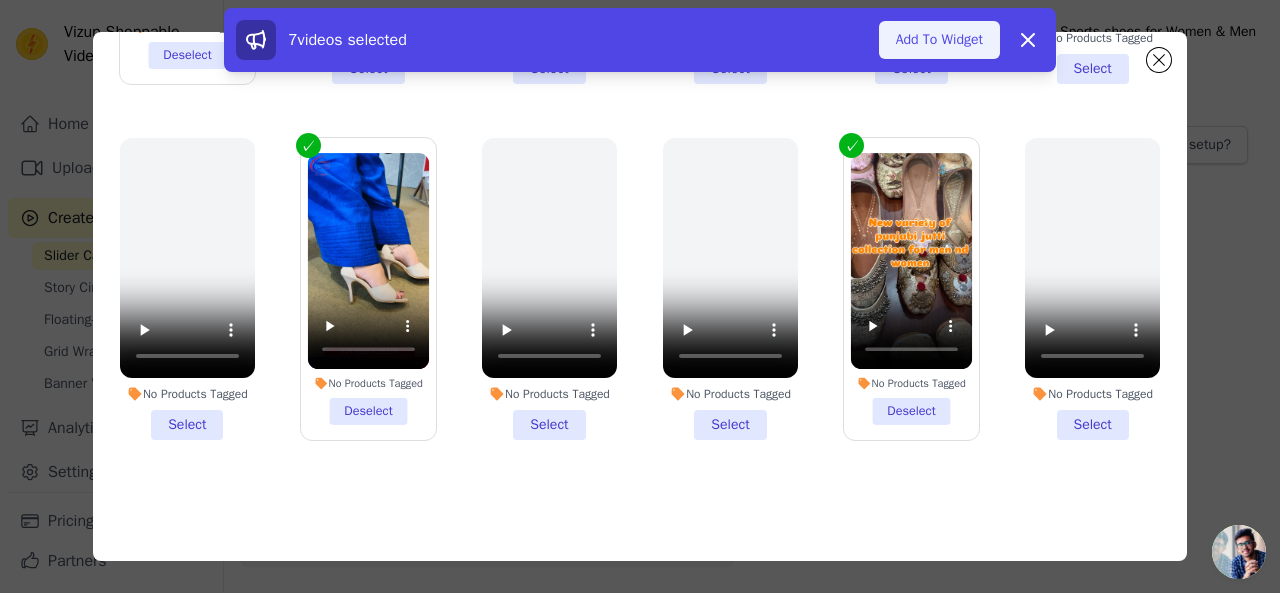 click on "Add To Widget" at bounding box center [939, 40] 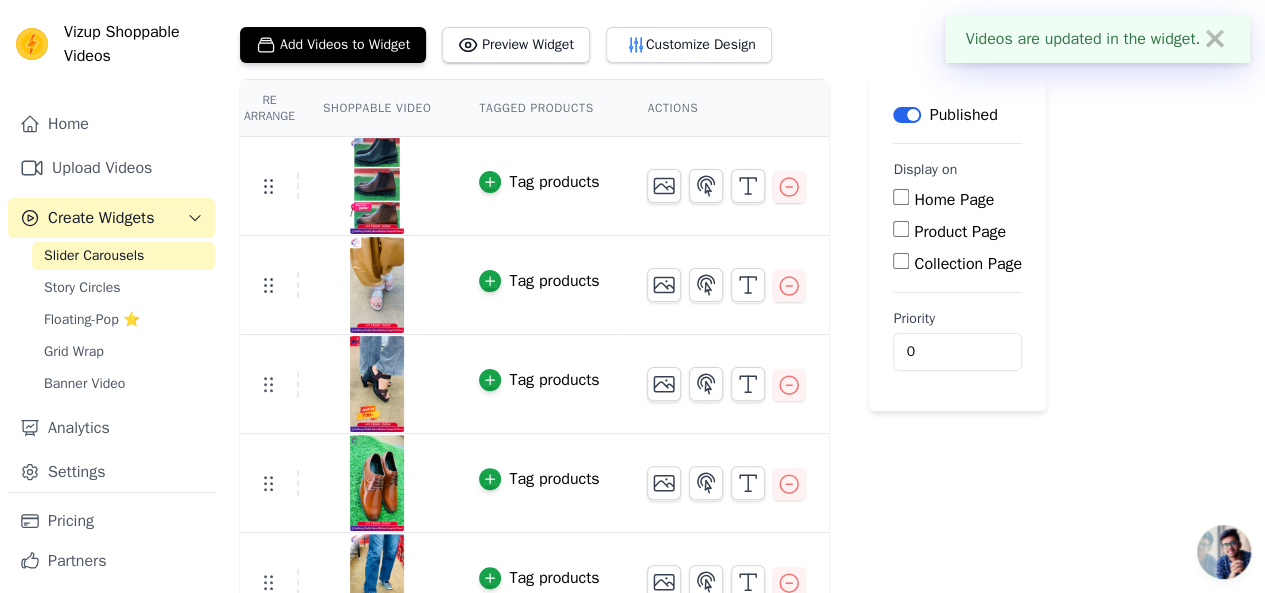 scroll, scrollTop: 101, scrollLeft: 0, axis: vertical 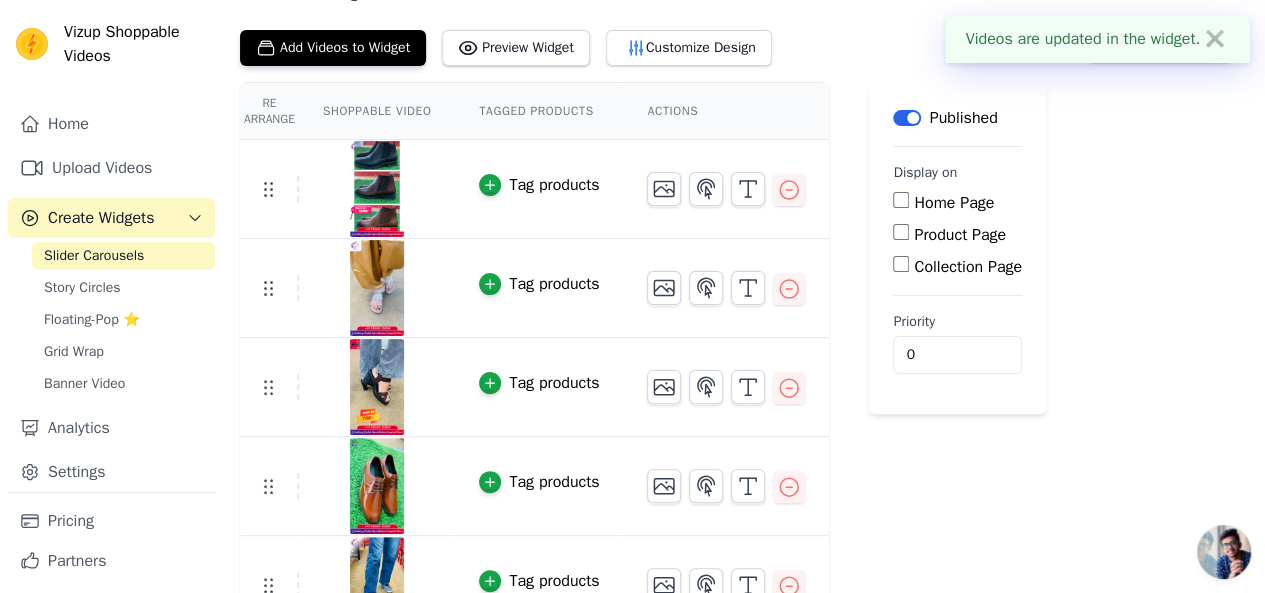 click on "Home Page" at bounding box center [901, 200] 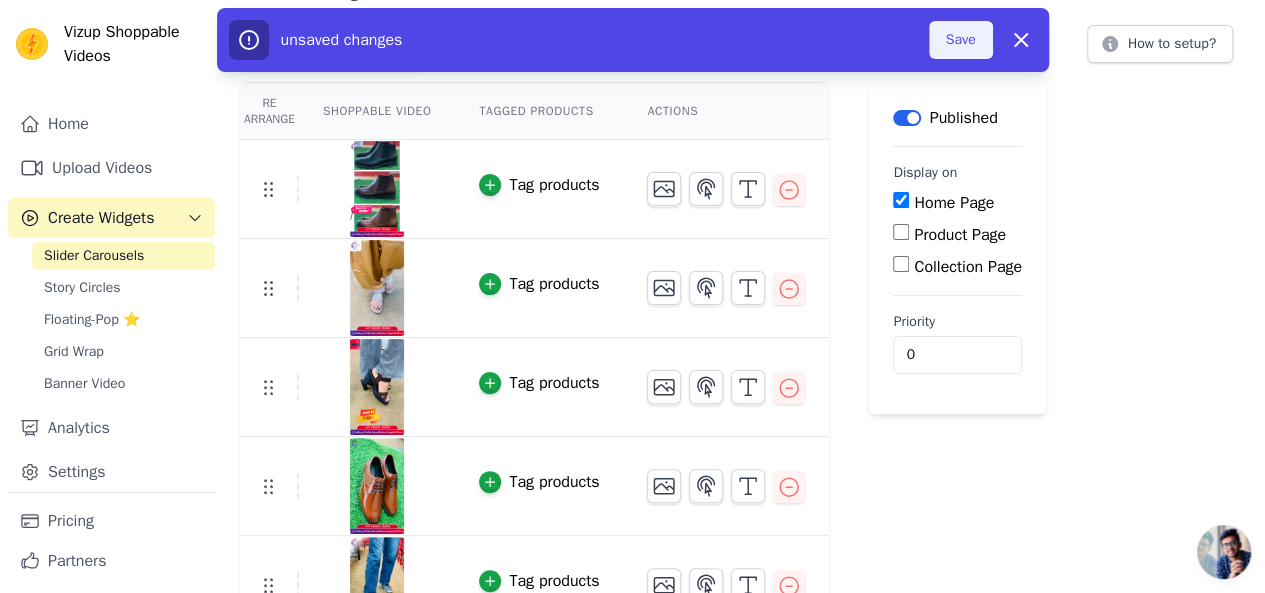 click on "Save" at bounding box center [961, 40] 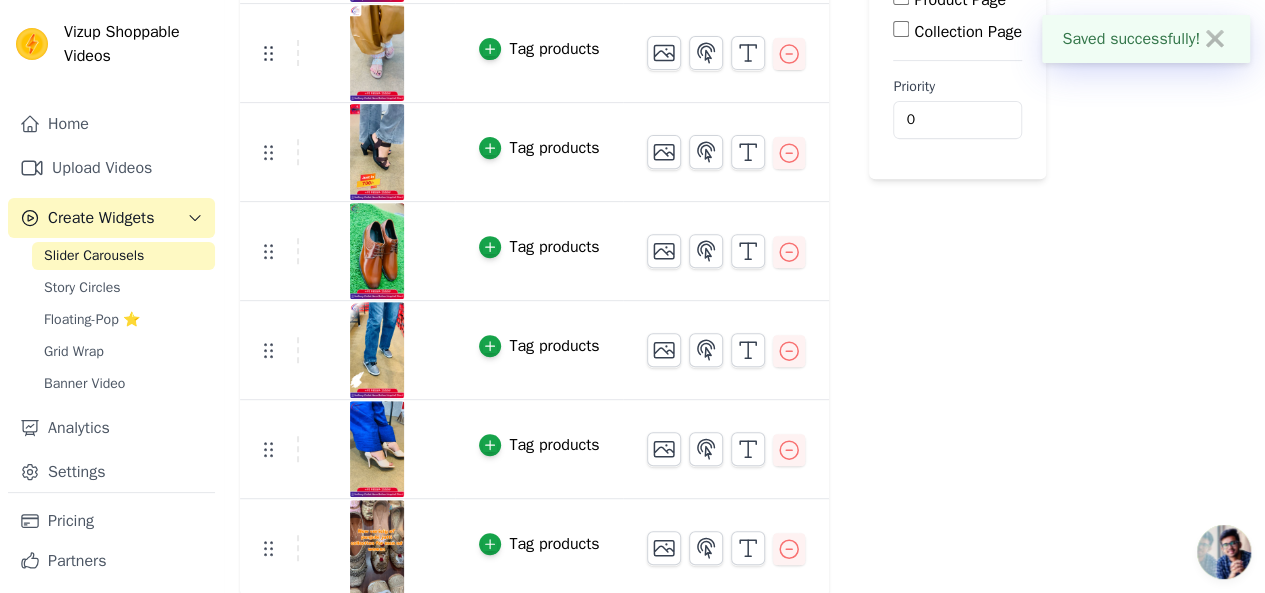 scroll, scrollTop: 0, scrollLeft: 0, axis: both 